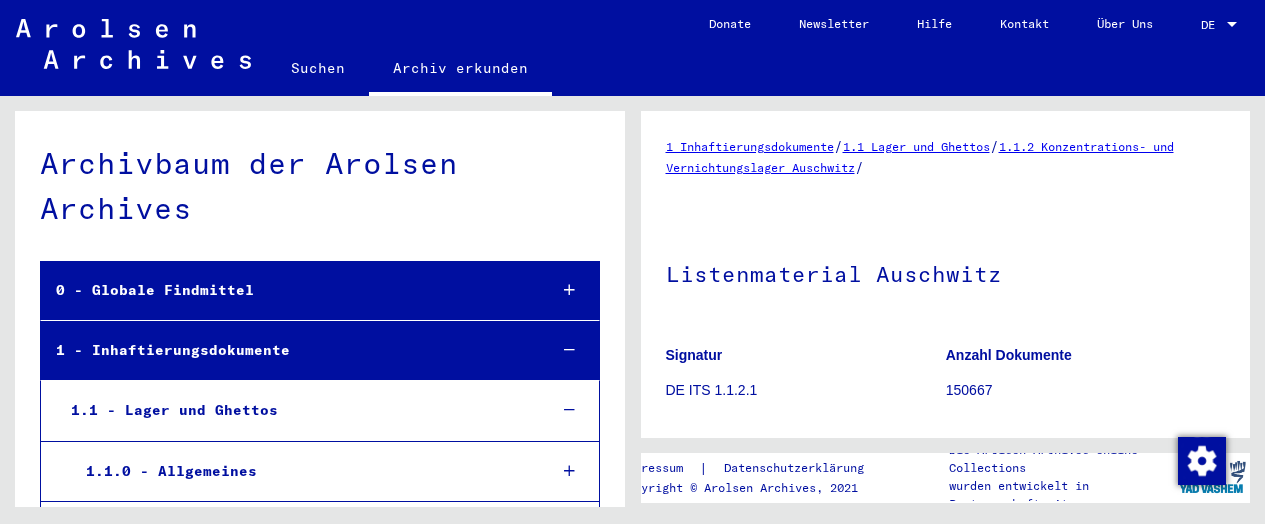 scroll, scrollTop: 0, scrollLeft: 0, axis: both 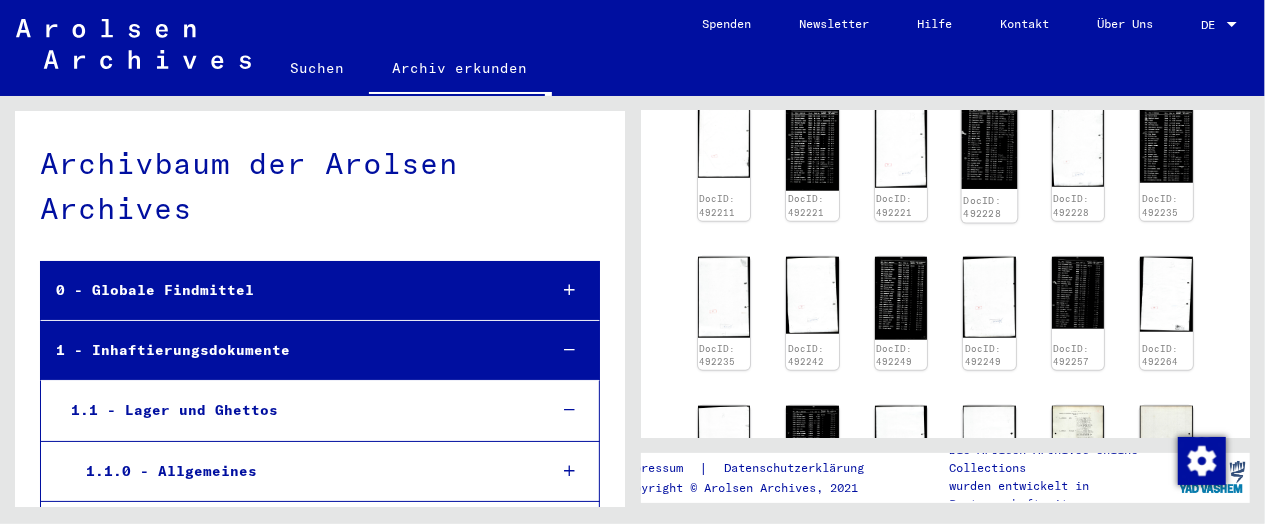 click 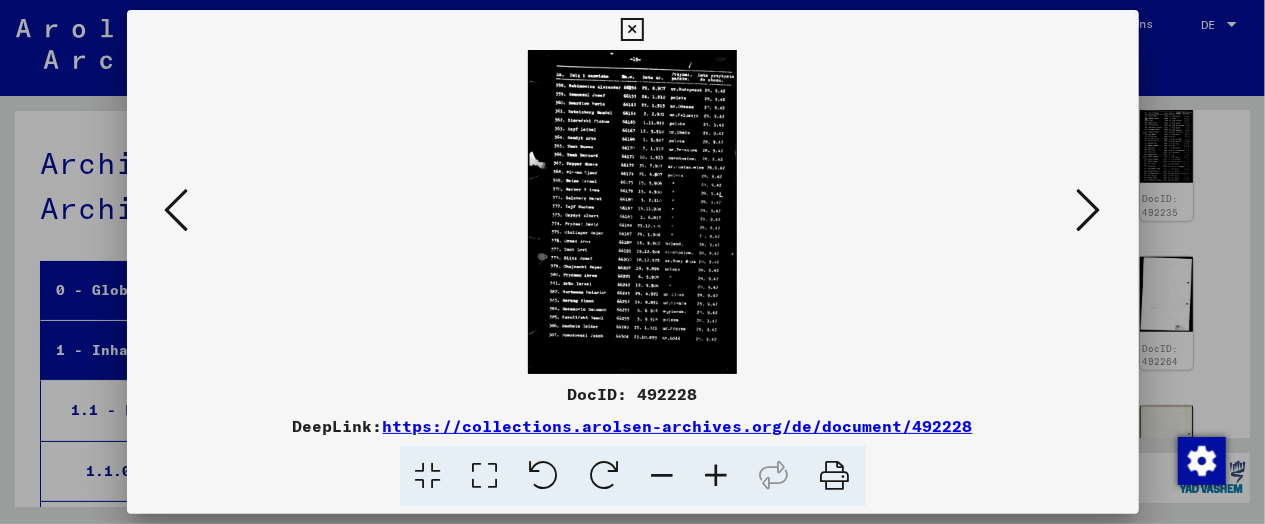 click at bounding box center [717, 476] 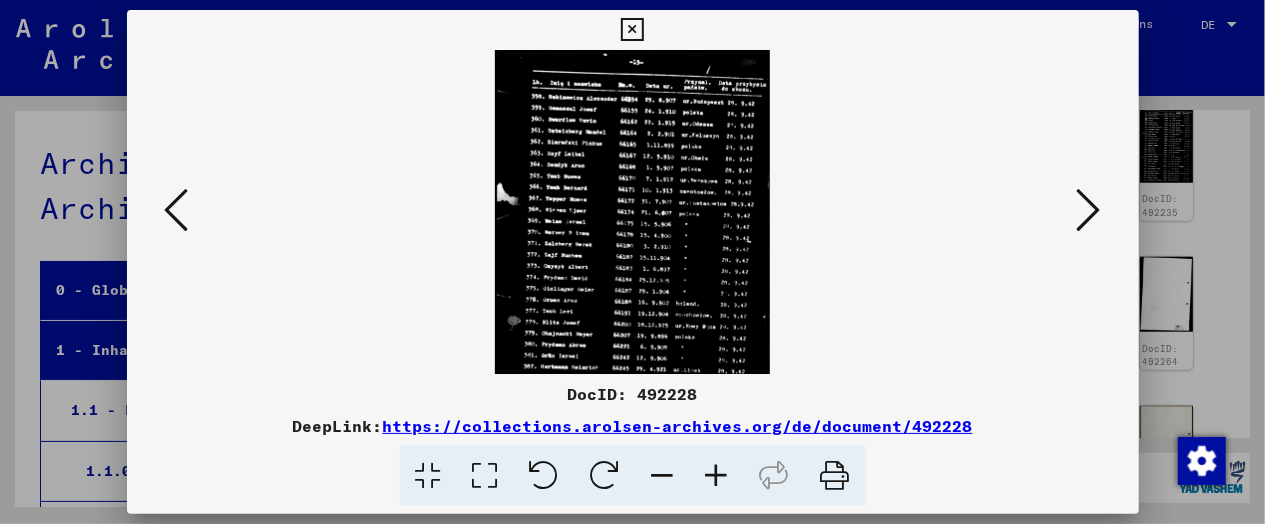 click at bounding box center (717, 476) 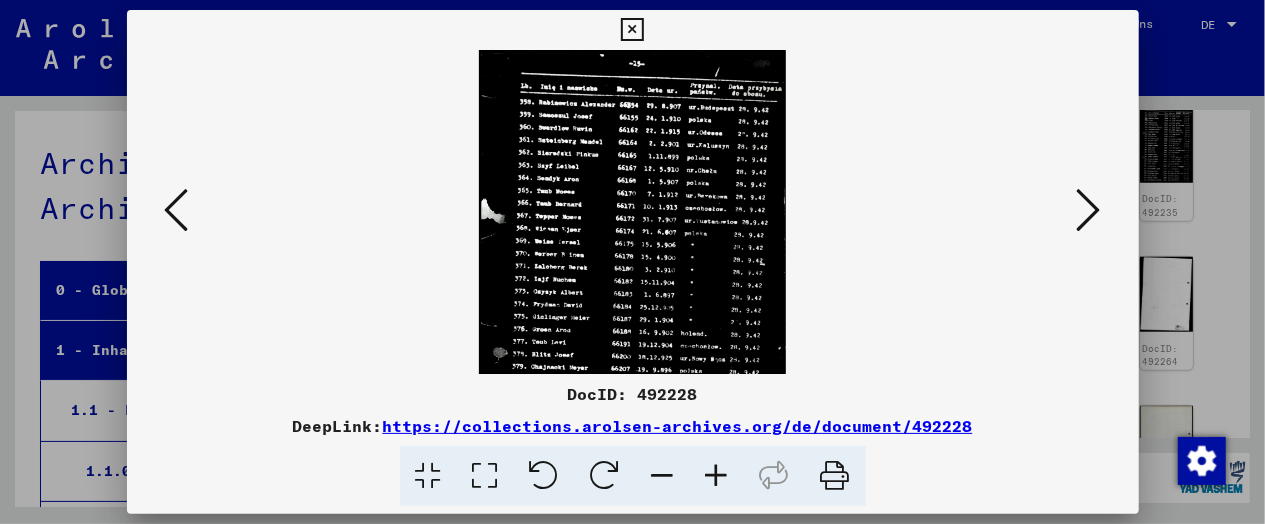 click at bounding box center (717, 476) 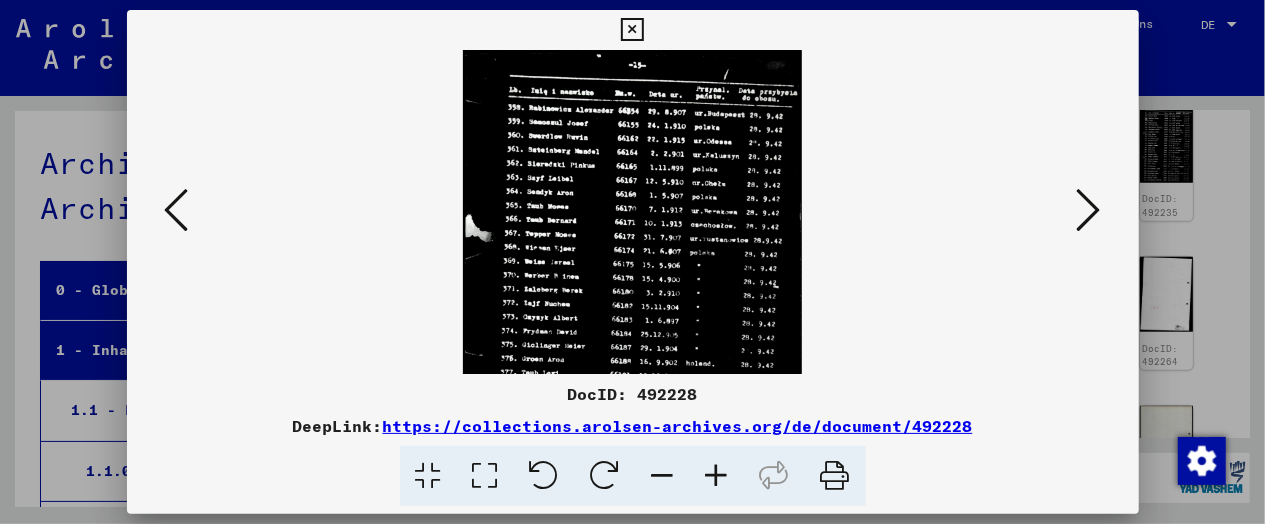 click at bounding box center [717, 476] 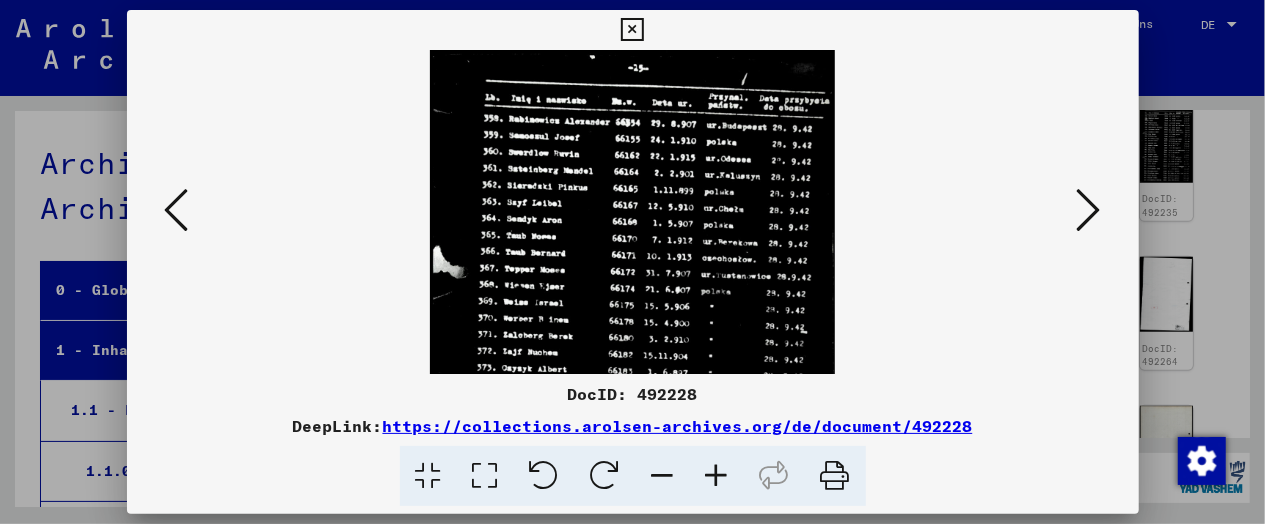 click at bounding box center (717, 476) 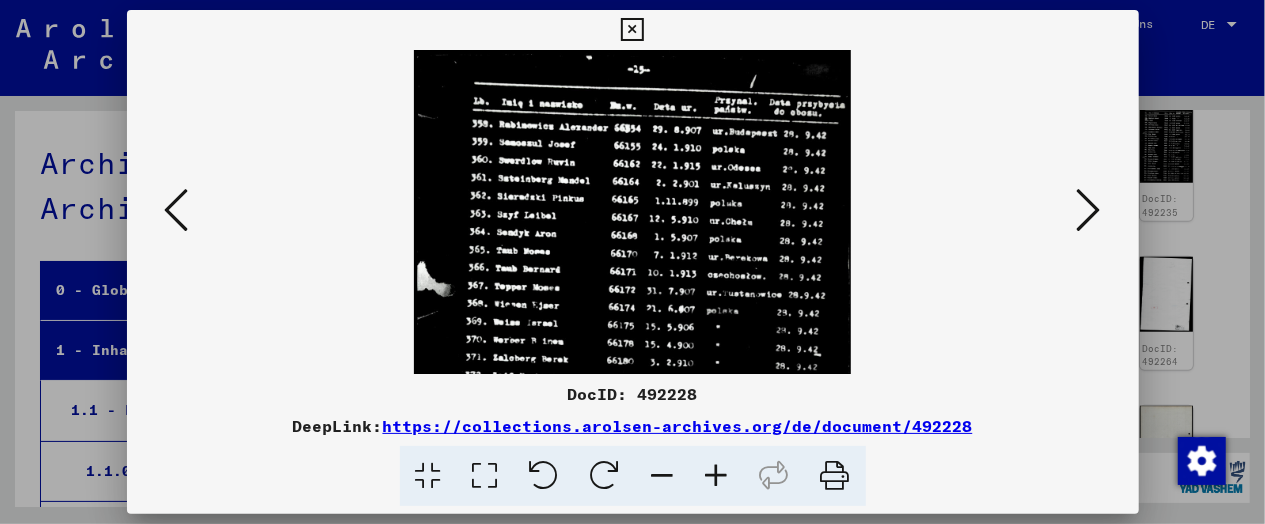 click at bounding box center (717, 476) 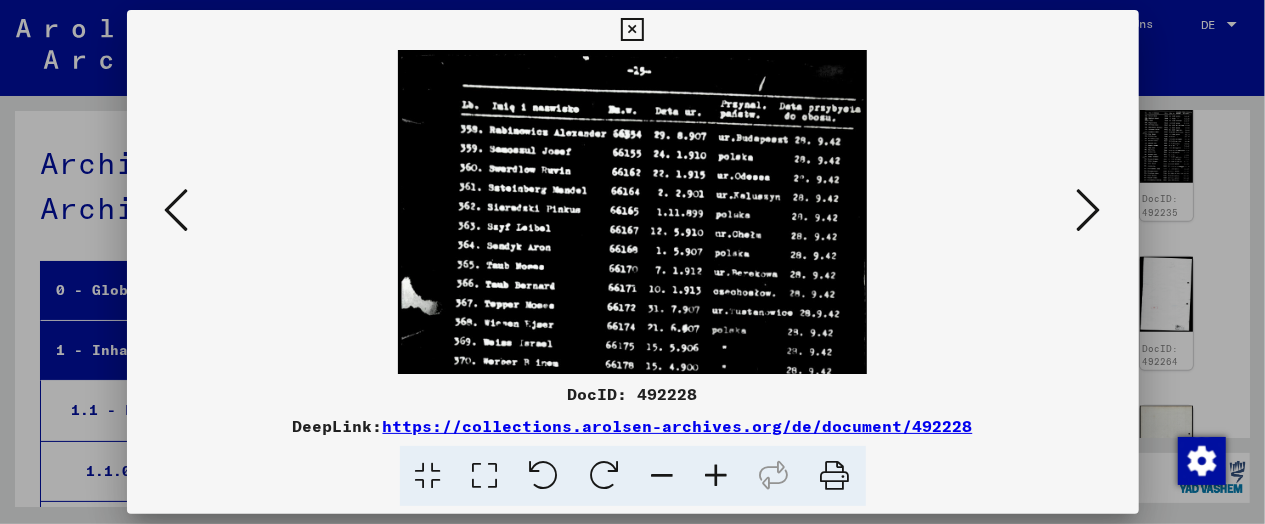 click at bounding box center (717, 476) 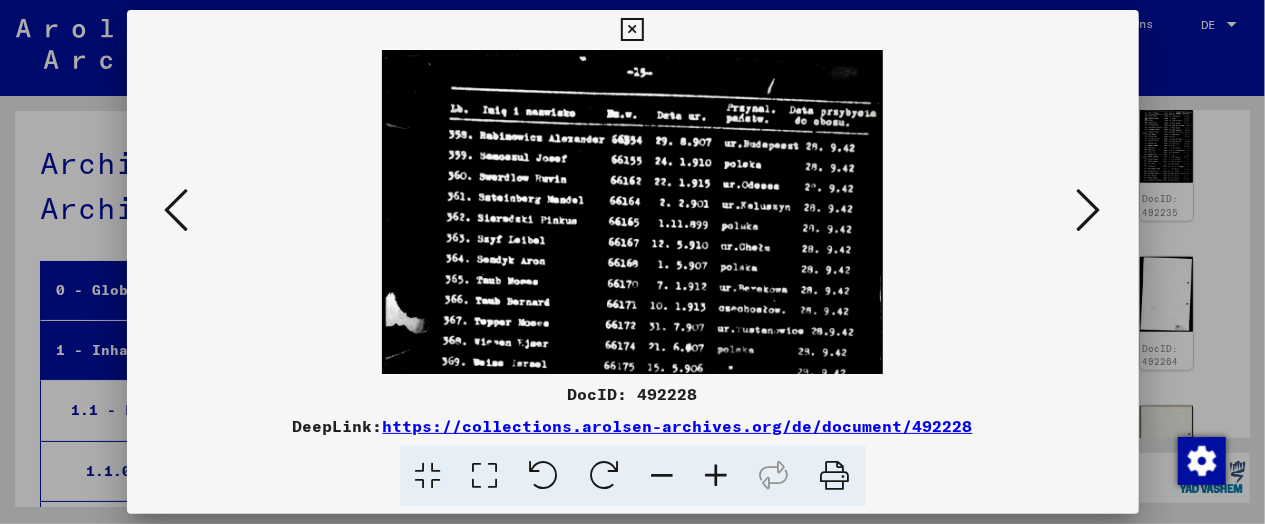 click at bounding box center (717, 476) 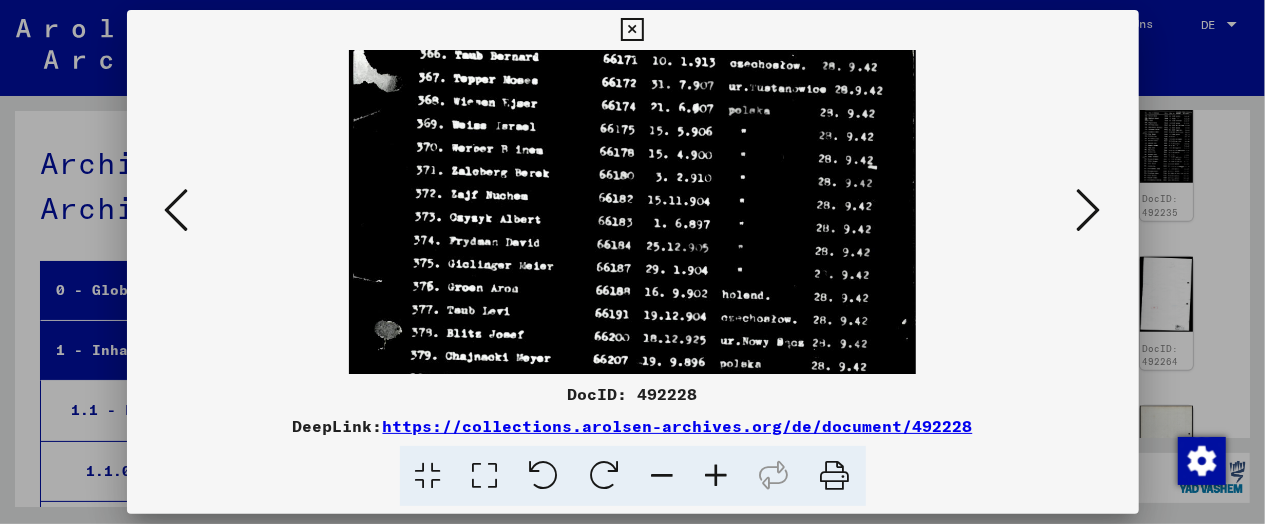 scroll, scrollTop: 298, scrollLeft: 0, axis: vertical 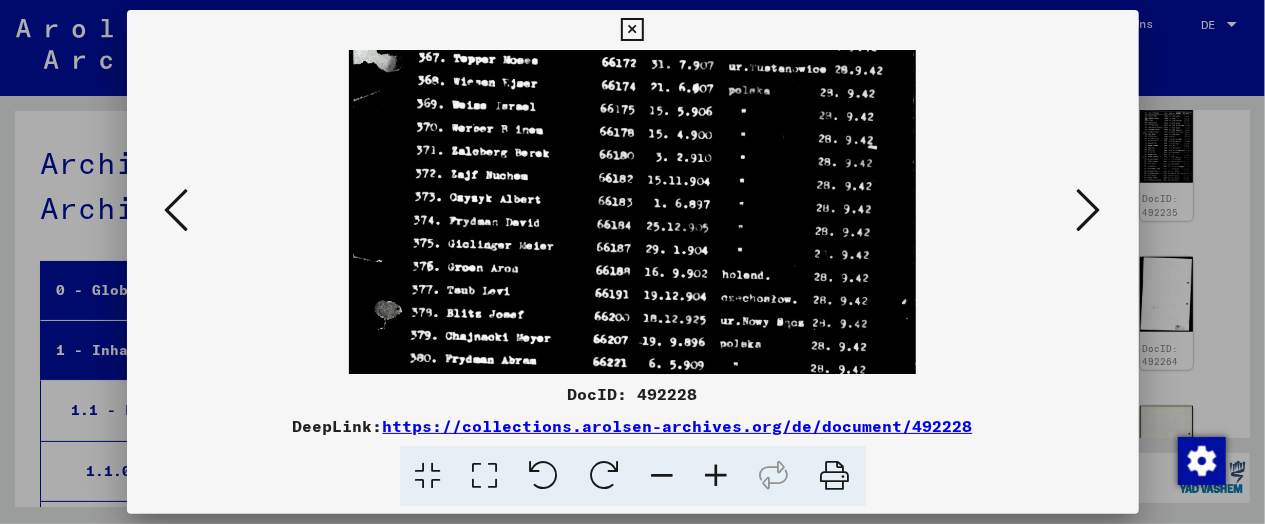 drag, startPoint x: 778, startPoint y: 334, endPoint x: 828, endPoint y: 67, distance: 271.6413 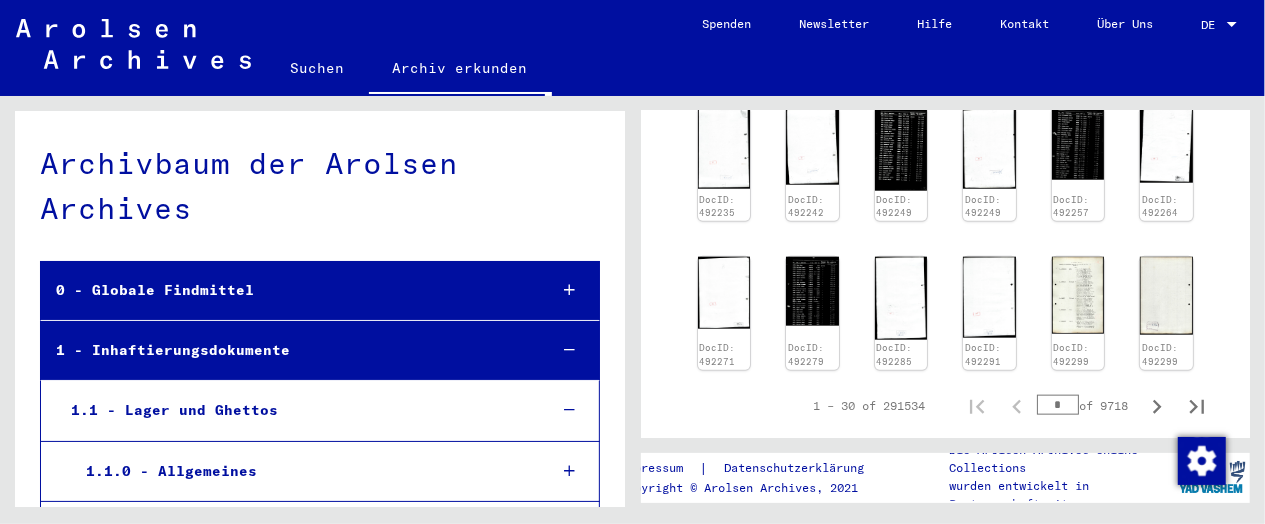 scroll, scrollTop: 1130, scrollLeft: 0, axis: vertical 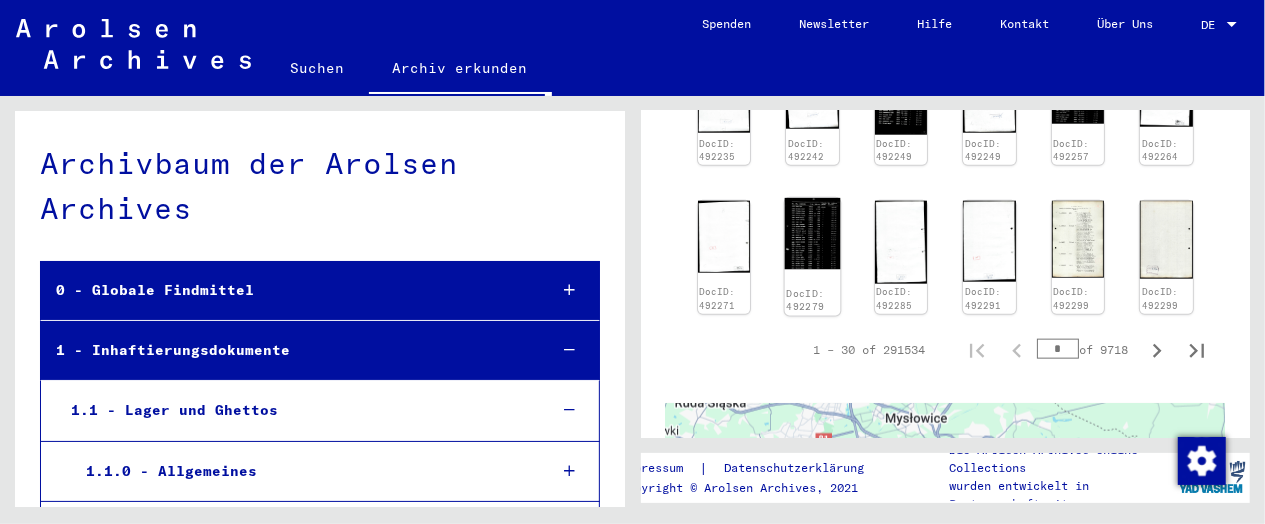 click 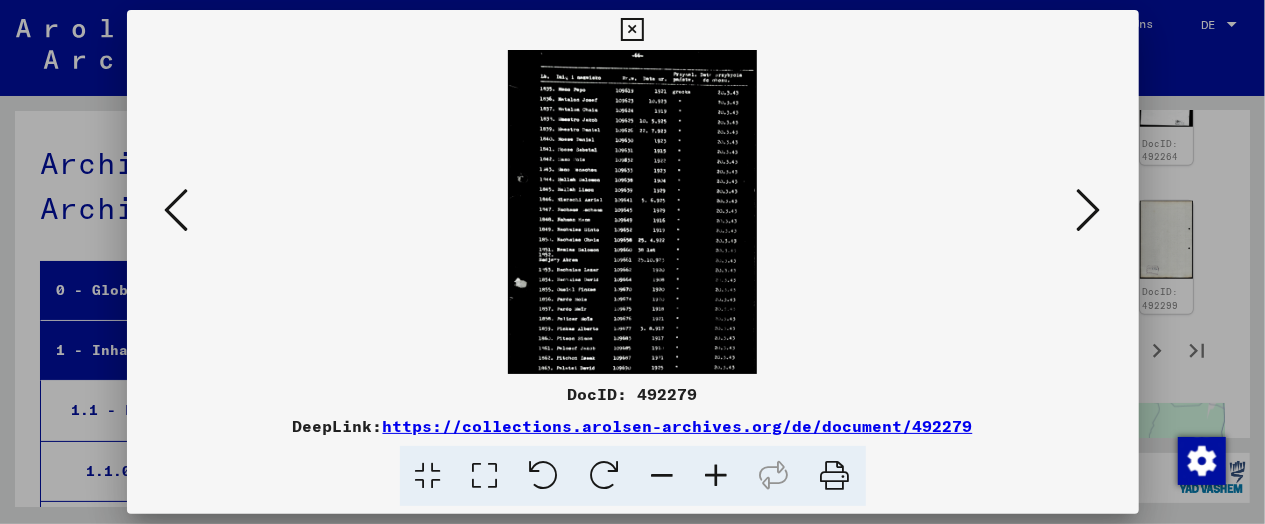 click at bounding box center (717, 476) 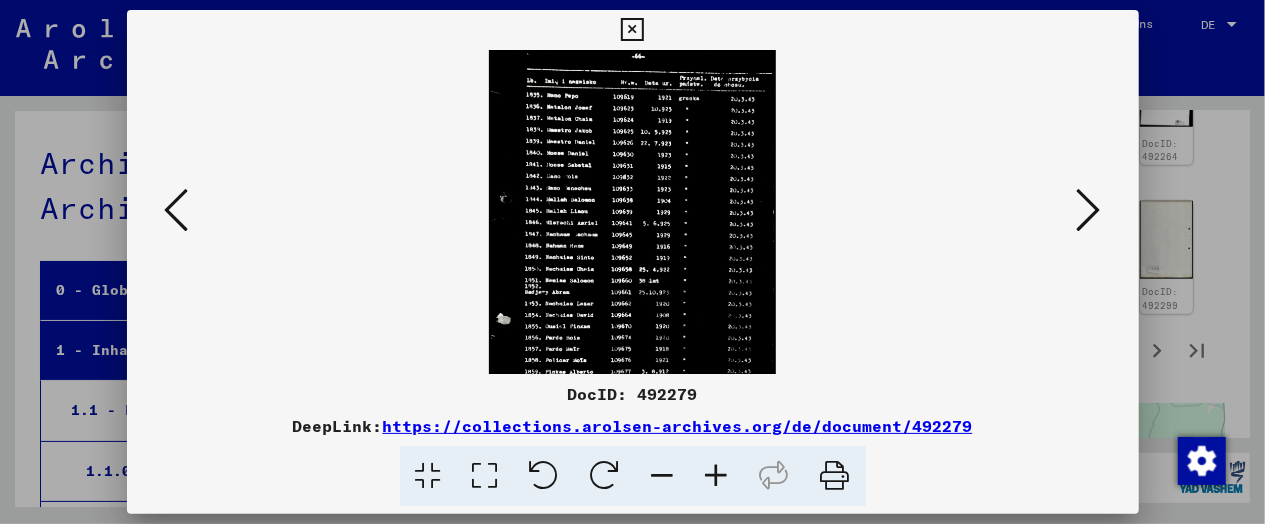 click at bounding box center (717, 476) 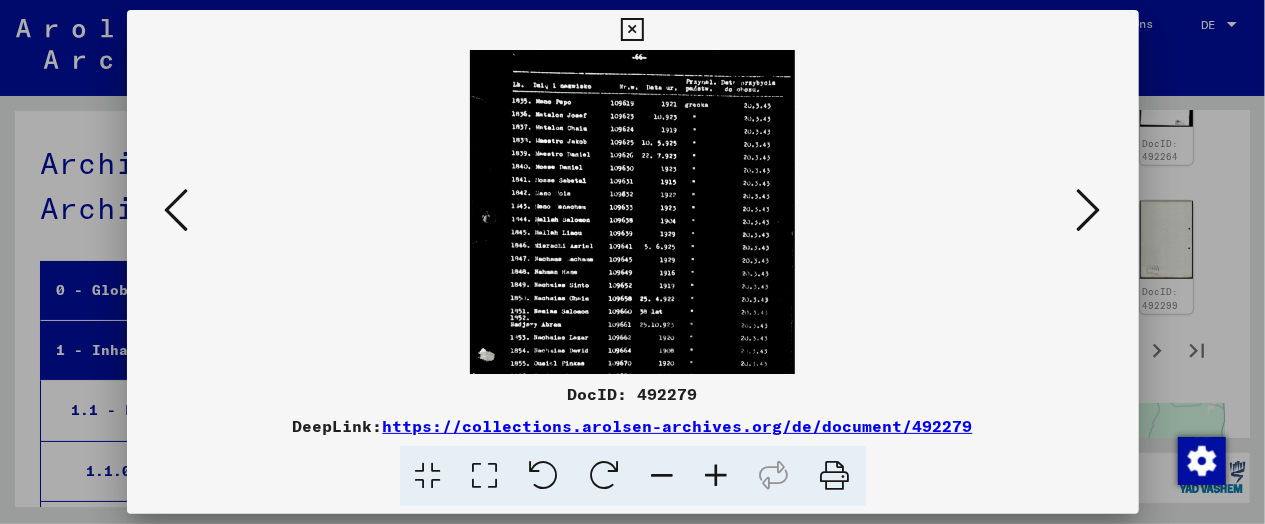 click at bounding box center (717, 476) 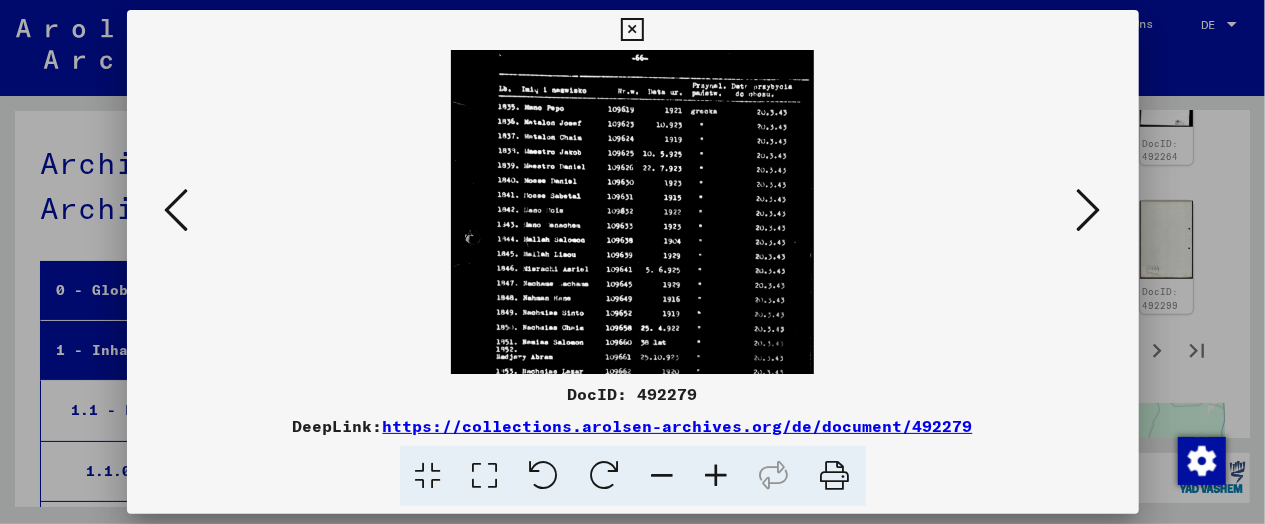 click at bounding box center (717, 476) 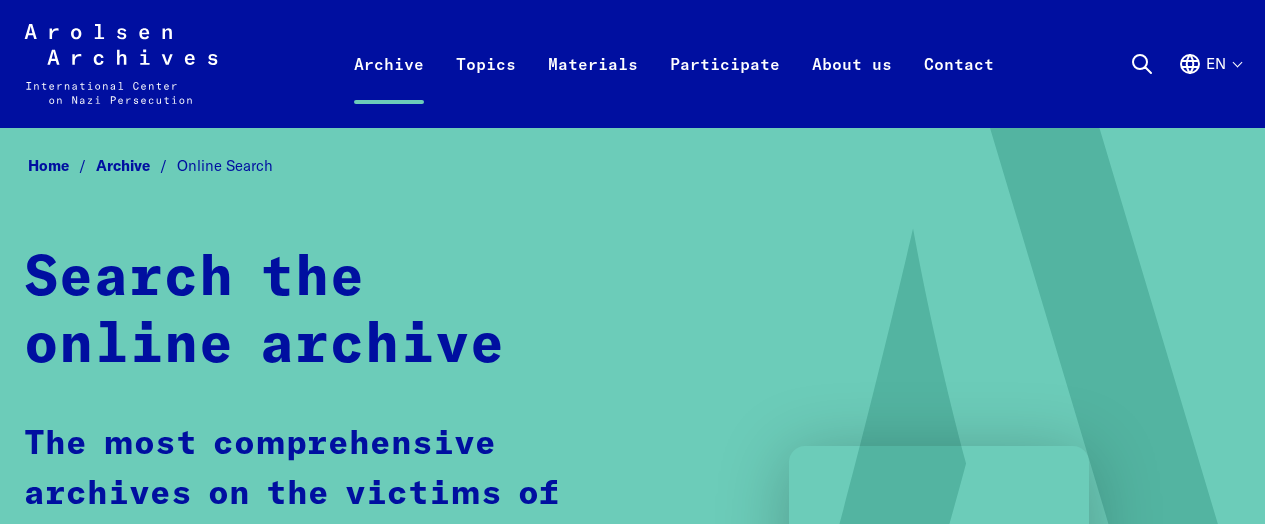 scroll, scrollTop: 0, scrollLeft: 0, axis: both 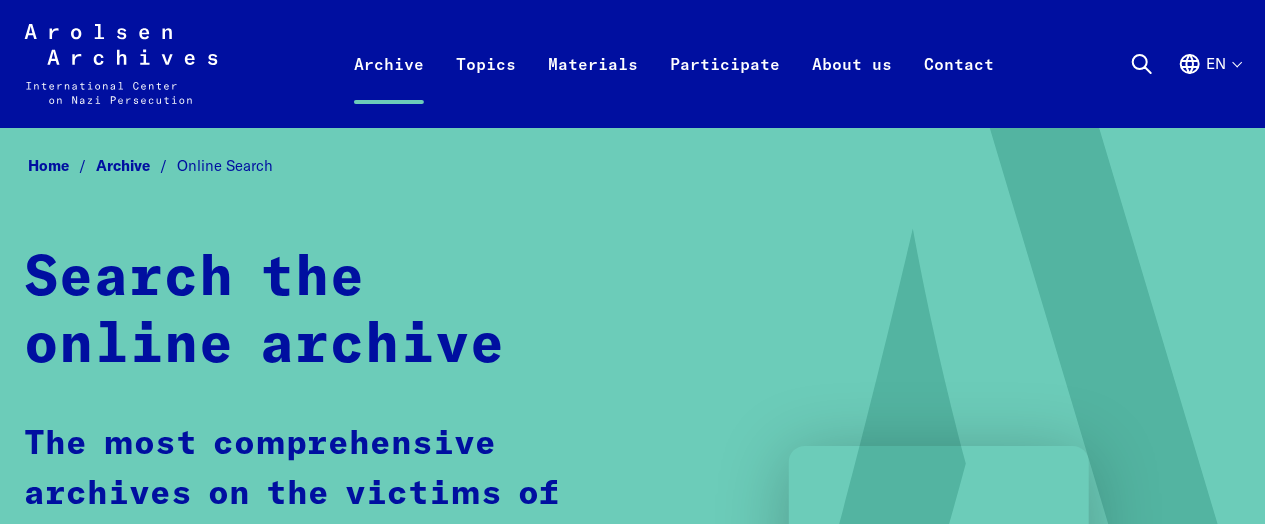 click on "Arolsen Archives - International Center on Nazi Persecution | Return to home page       Archive         Online Search   Inquiry     Inquiry form       Research support   Explore the collection   Research             Topics         News & Events   Dossiers             Materials         Flyers and brochures   Teaching materials   Research publications   Studies   Annual Reports   Terms of use             Participate         #everynamecounts     Projects in schools   Corporate social responsibility   Political involvement   Prominent support       #StolenMemory     What is #StolenMemory?   The Traveling Exhibition   Information for Volunteers   Educational Projects   Online Exhibitions & Poster Exhibitions       arolsen school     Interactive digital learning resources   Participatory and relevant   Keeping local remembrance alive       Help us search             About us         Profile   Jobs   The team             Contact         Visit   Exhibitions   Press     Press photos   Press contact" at bounding box center [632, 64] 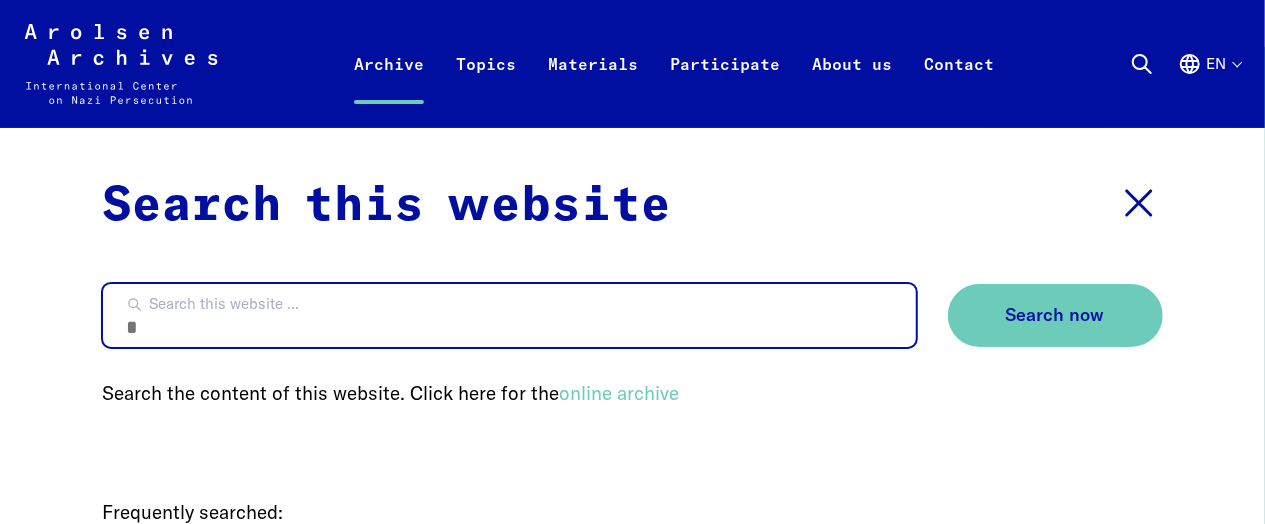 click on "Search this website ..." at bounding box center [509, 315] 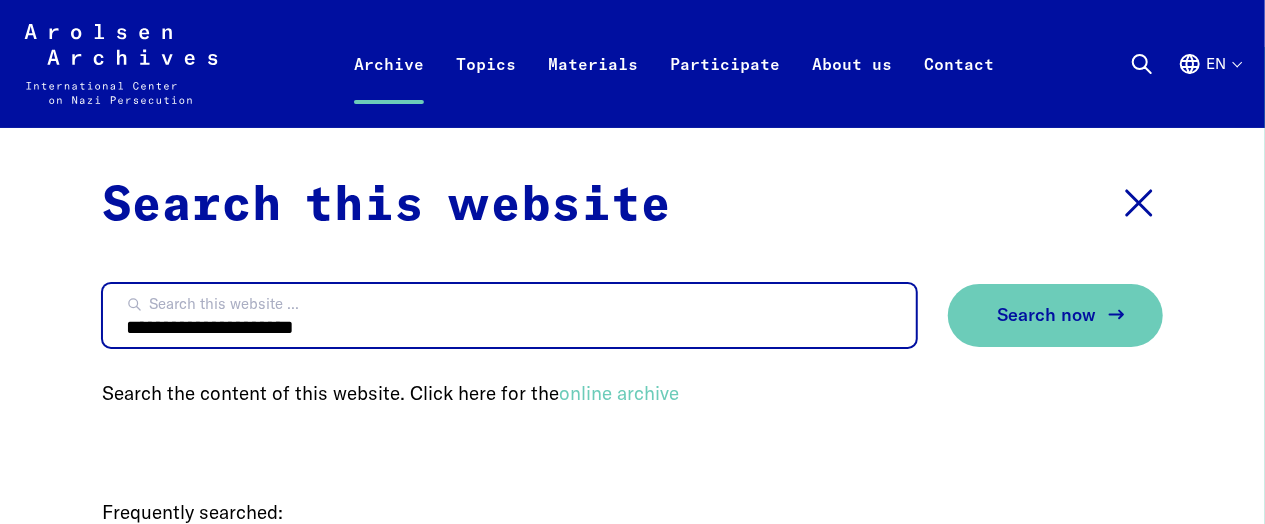 type on "**********" 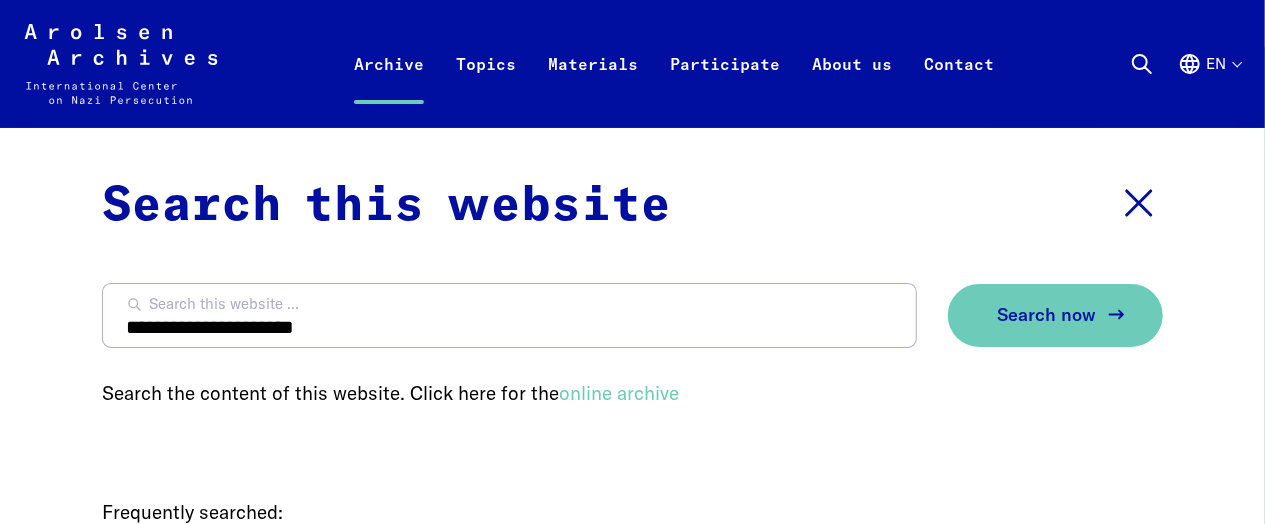 click on "Search now" at bounding box center (1055, 315) 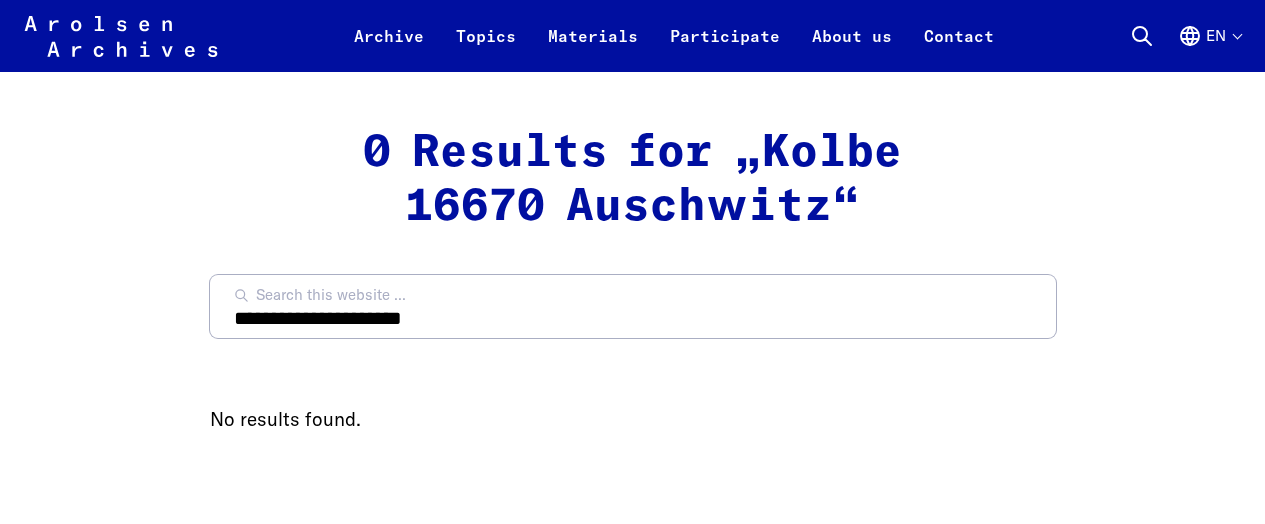 scroll, scrollTop: 199, scrollLeft: 0, axis: vertical 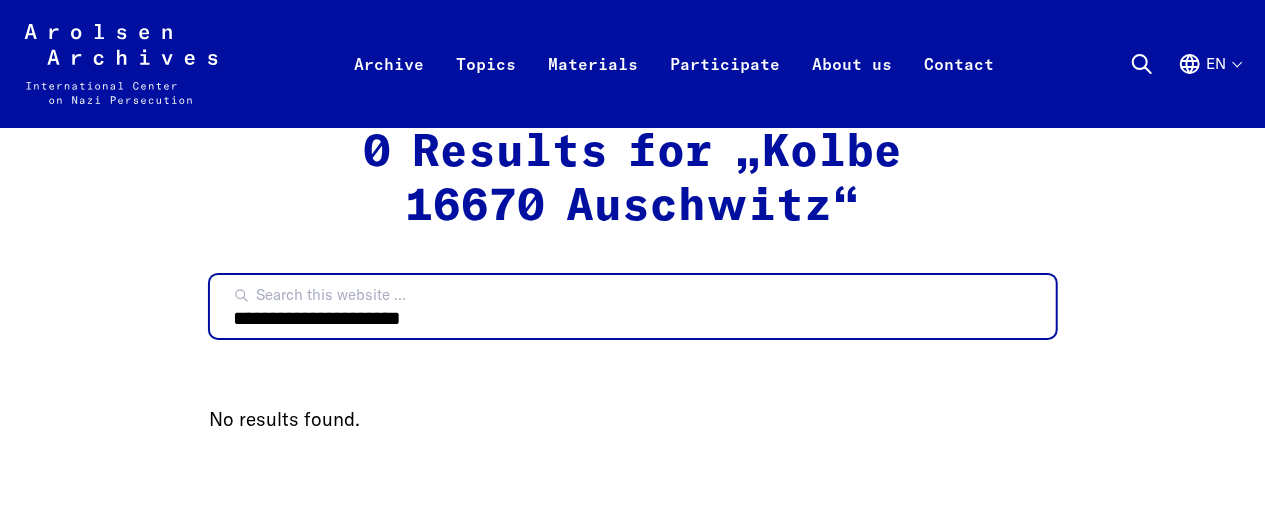 click on "**********" at bounding box center [633, 306] 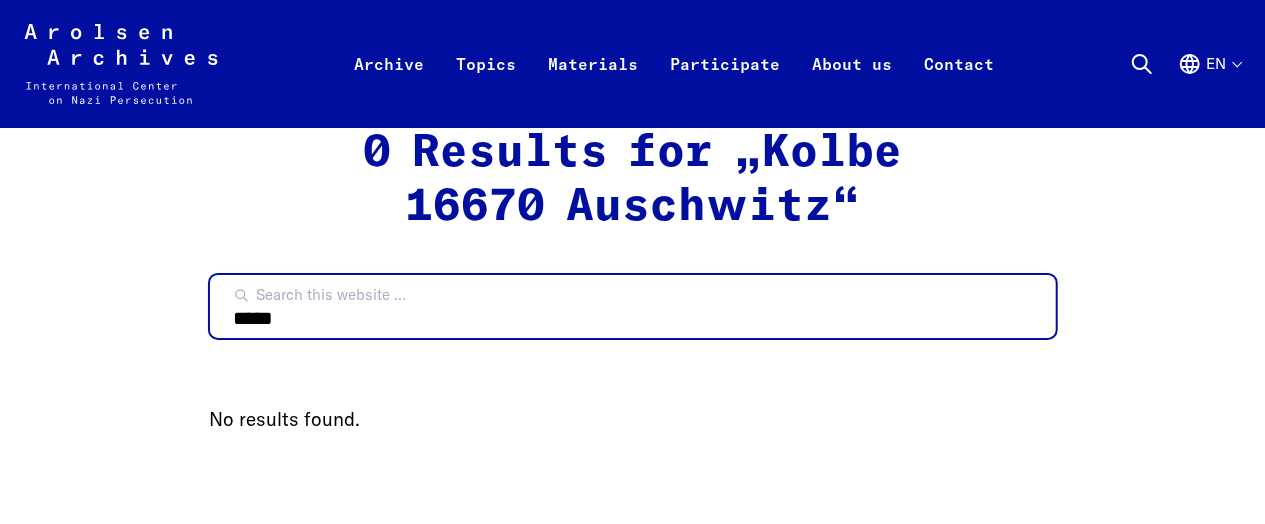 type on "*****" 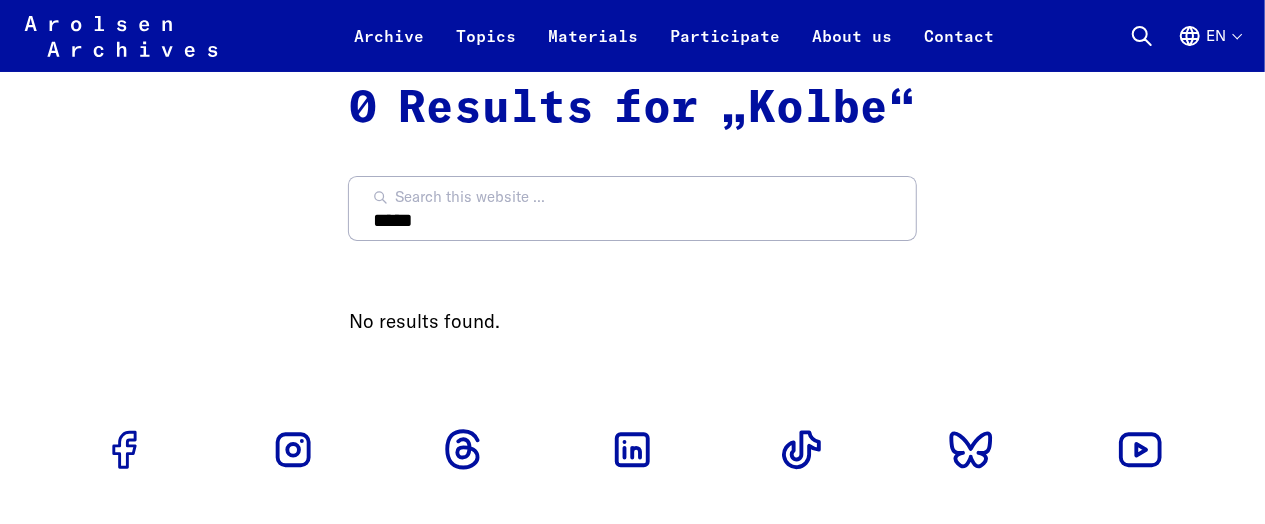 scroll, scrollTop: 0, scrollLeft: 0, axis: both 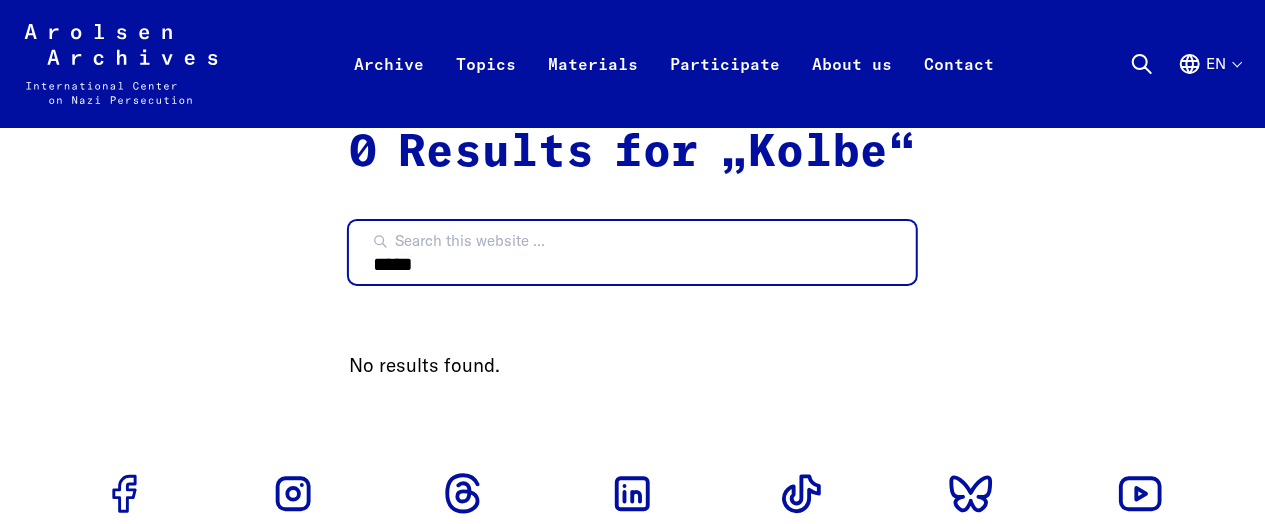 click on "*****" at bounding box center [632, 252] 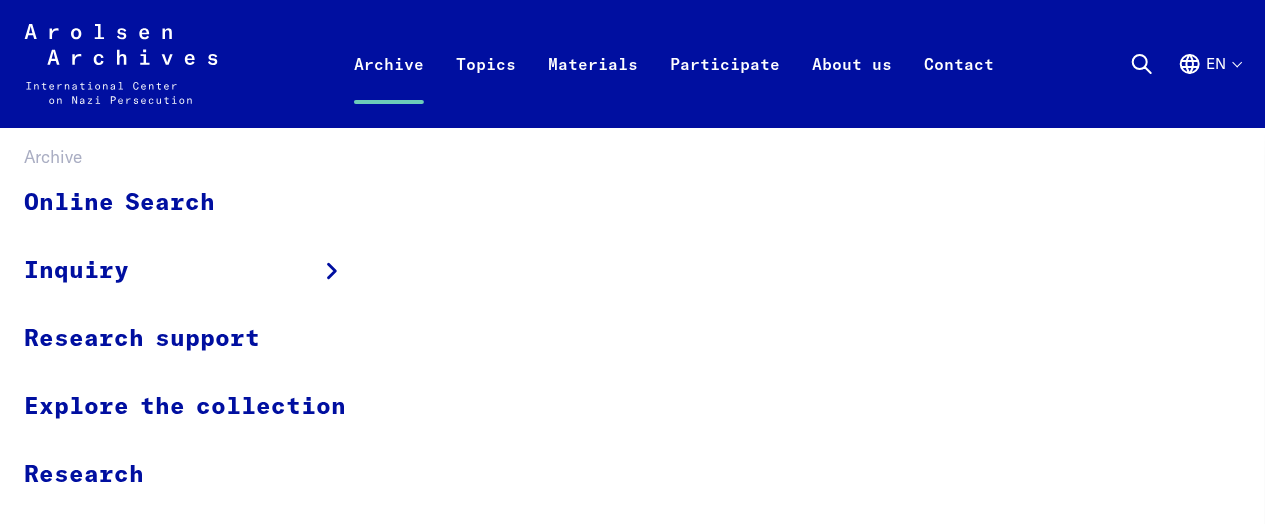 click on "Archive" at bounding box center (389, 88) 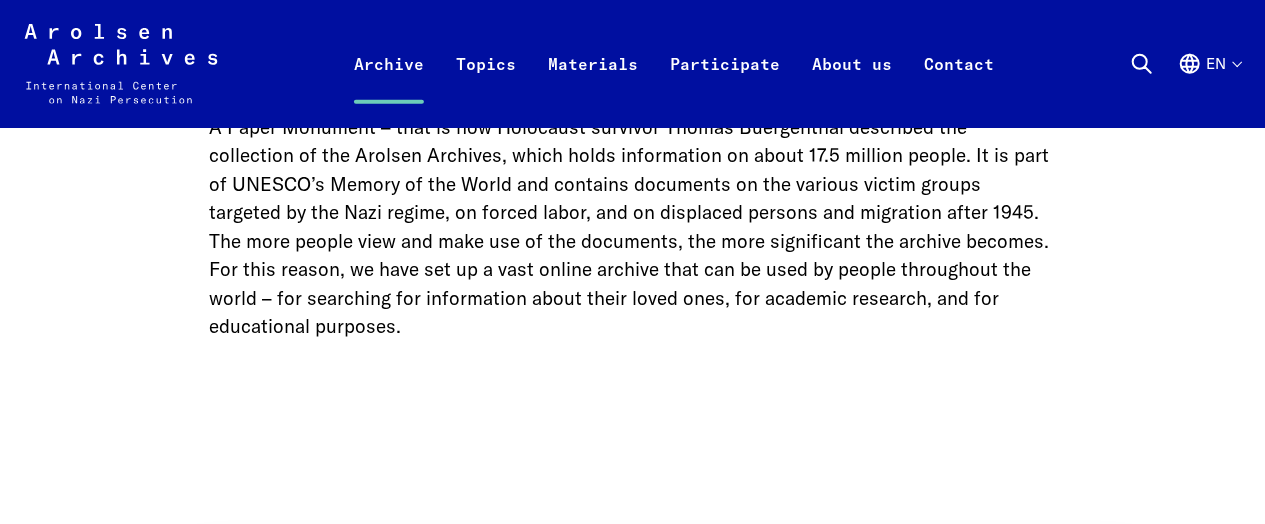 scroll, scrollTop: 0, scrollLeft: 0, axis: both 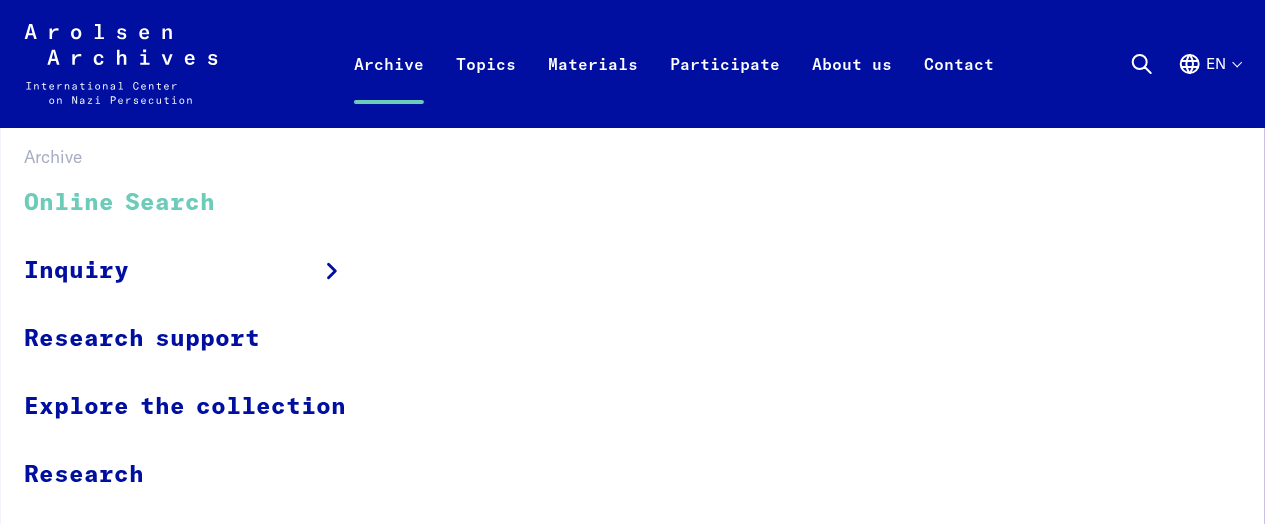 click on "Online Search" at bounding box center (198, 203) 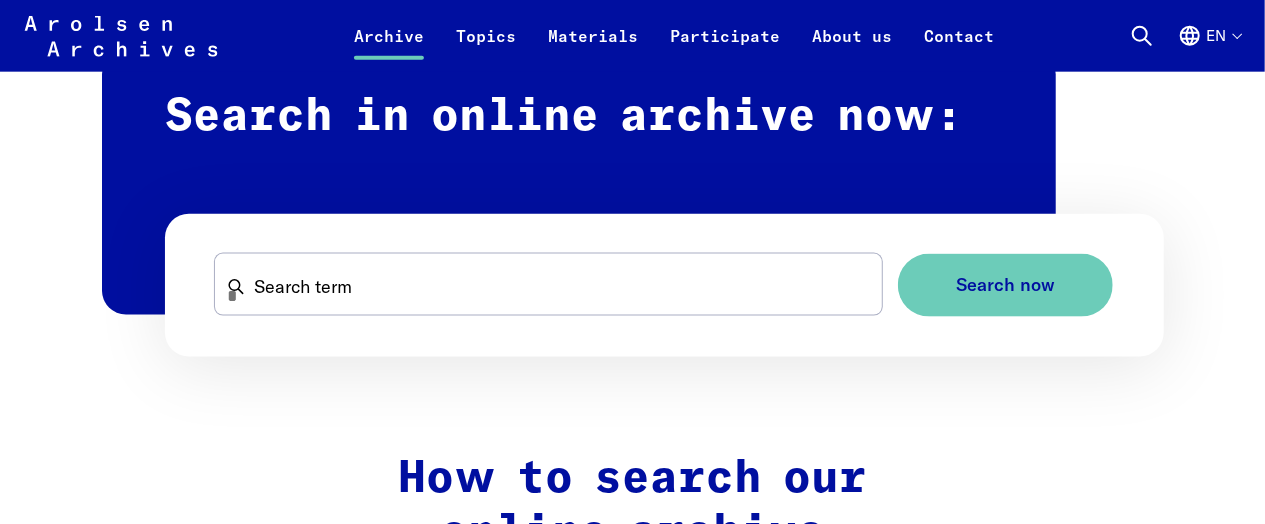 scroll, scrollTop: 1158, scrollLeft: 0, axis: vertical 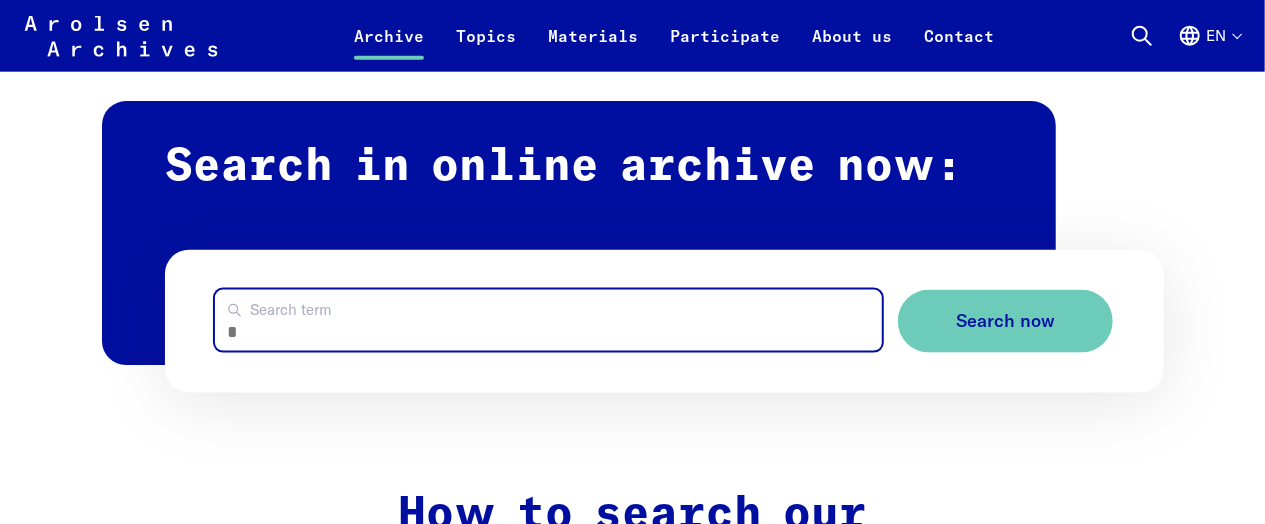 click on "Search term" at bounding box center (548, 320) 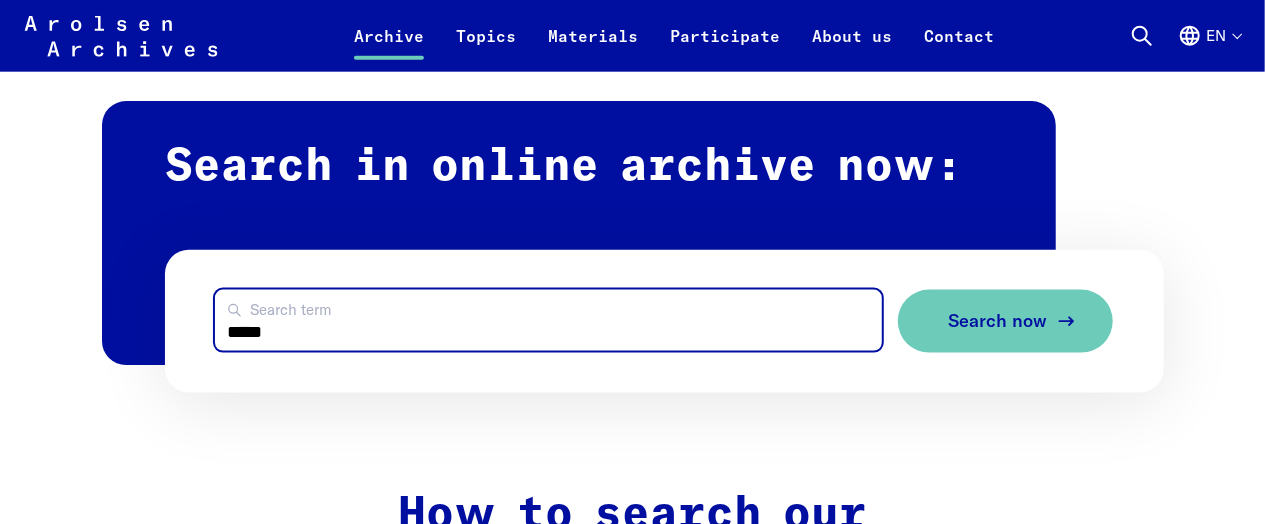 type on "*****" 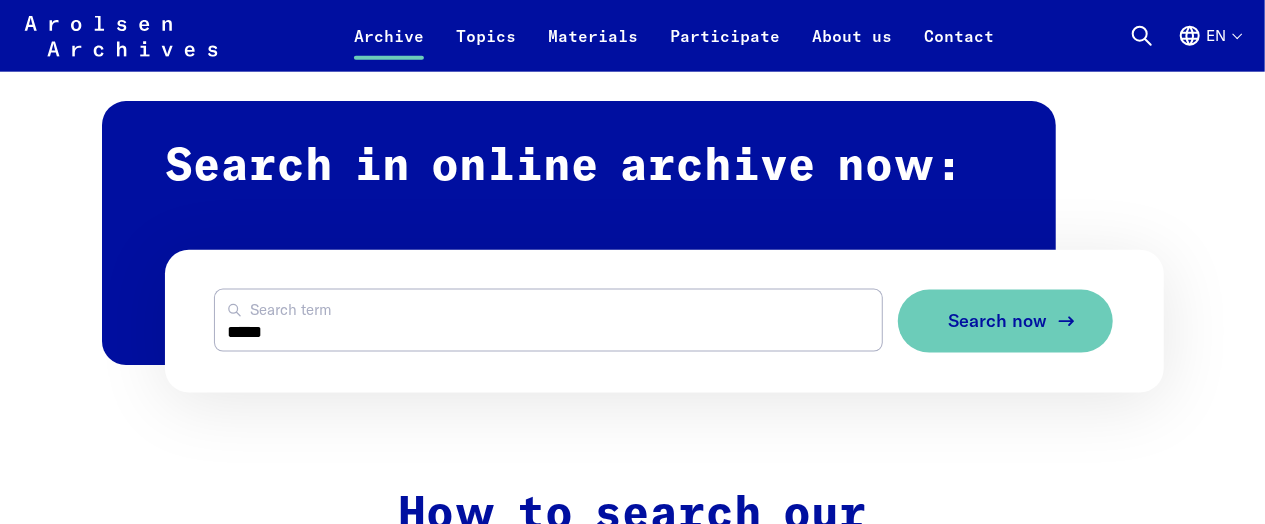 click on "Search now" at bounding box center [1005, 321] 